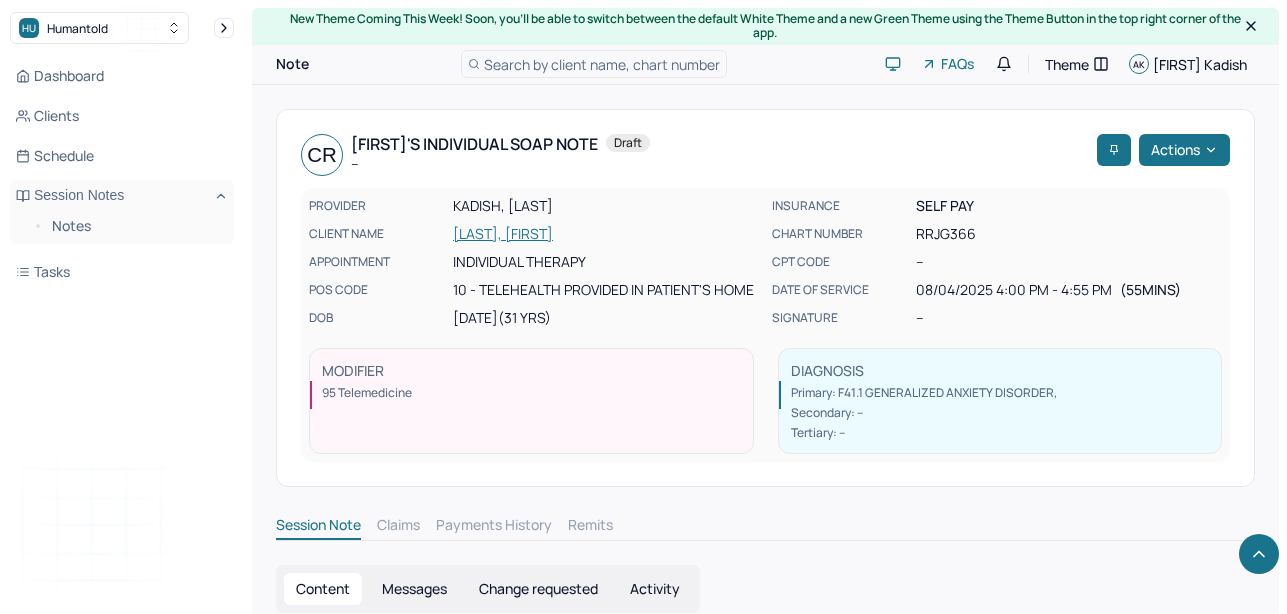 scroll, scrollTop: 2257, scrollLeft: 0, axis: vertical 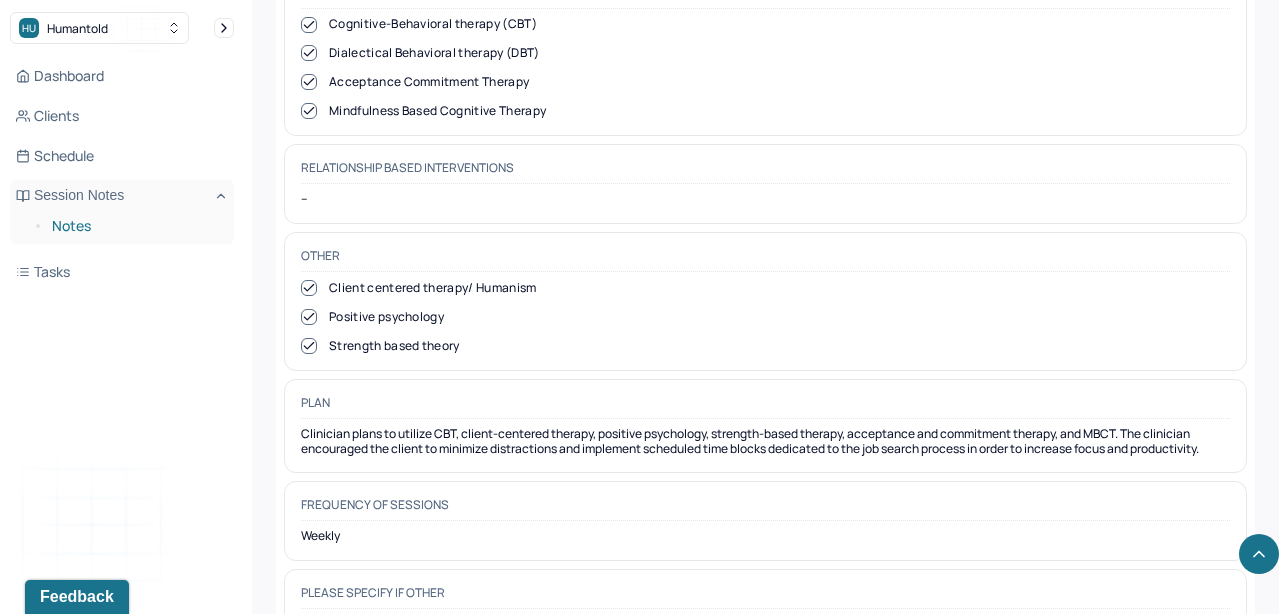 click on "Notes" at bounding box center [135, 226] 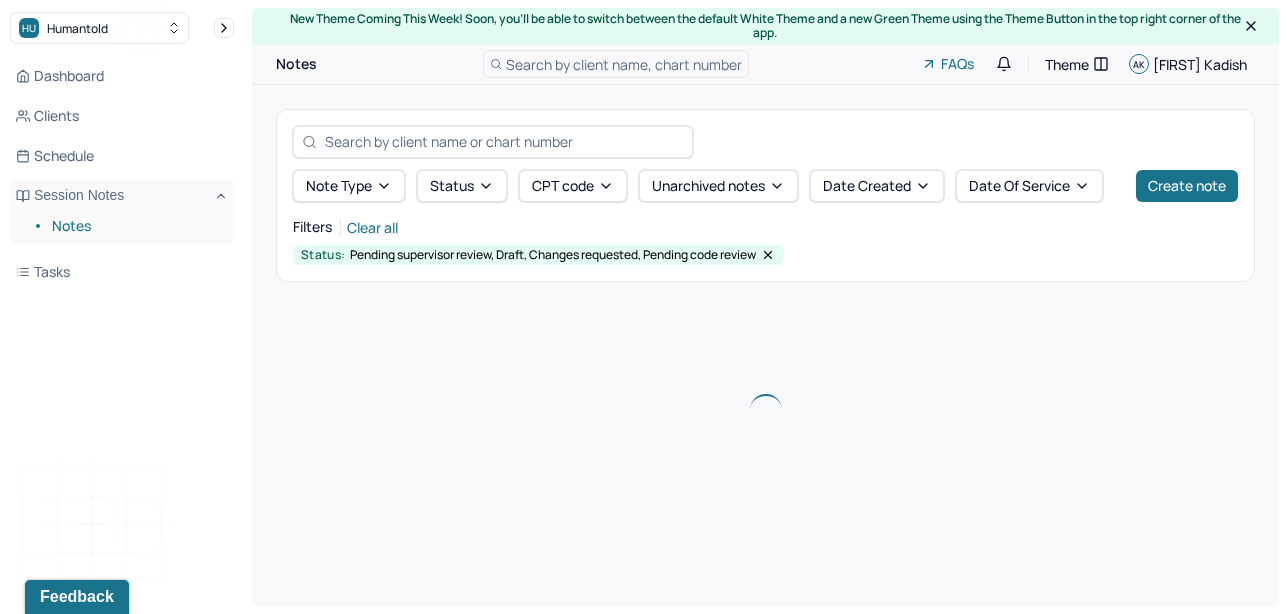 scroll, scrollTop: 0, scrollLeft: 0, axis: both 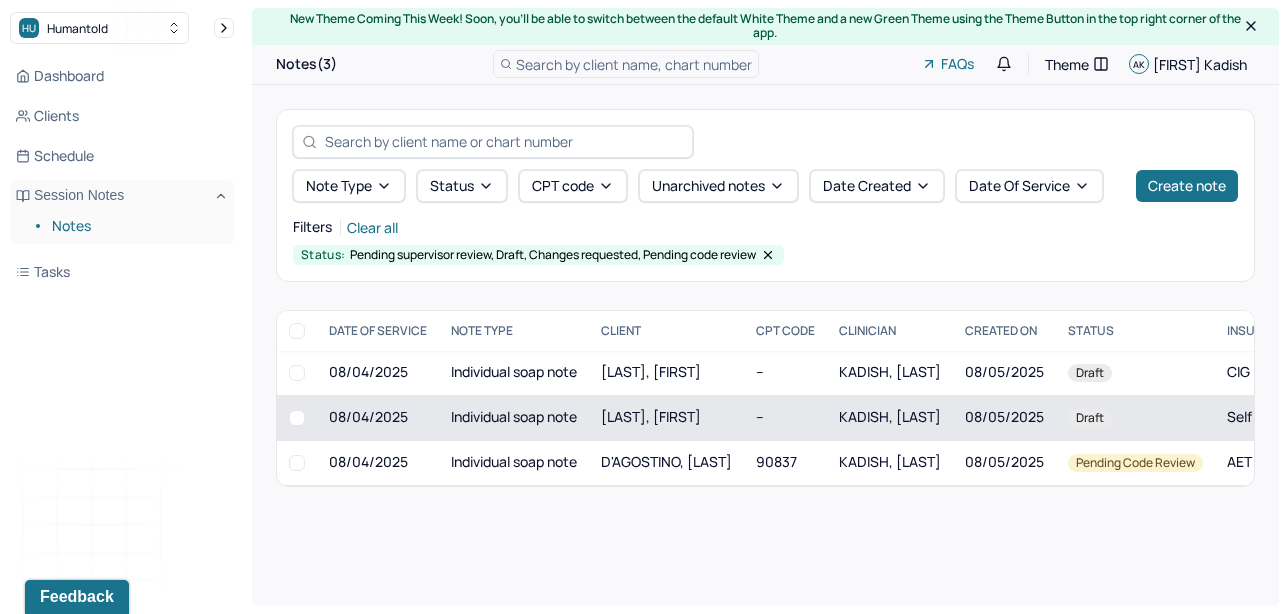click on "Draft" at bounding box center [1135, 417] 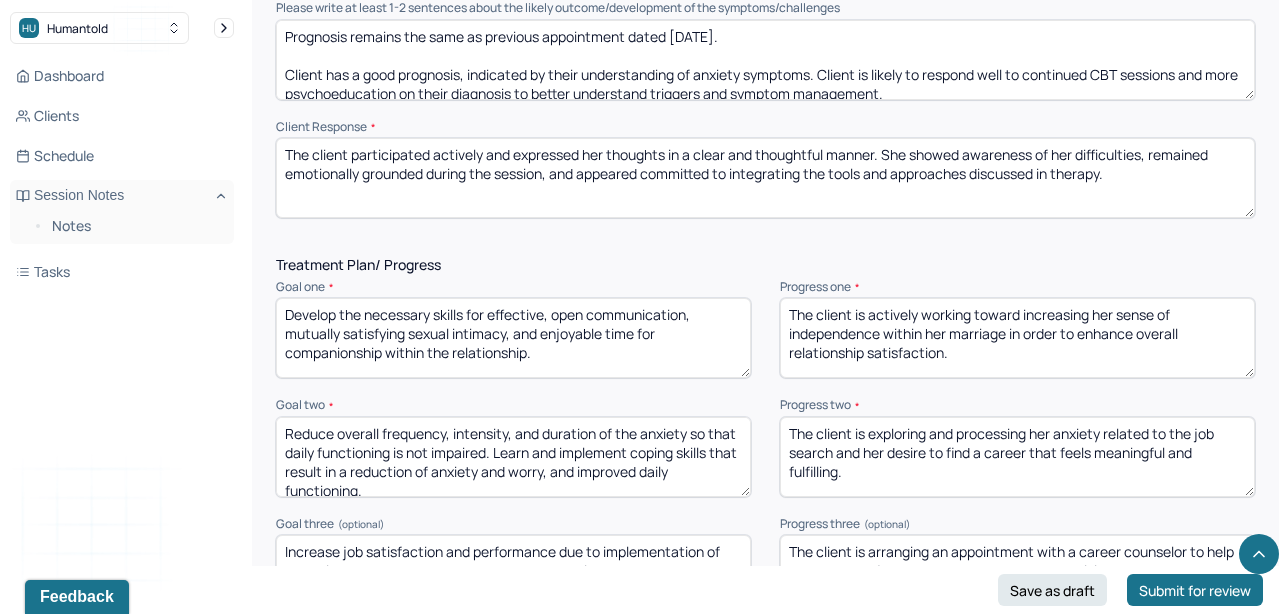 scroll, scrollTop: 2475, scrollLeft: 0, axis: vertical 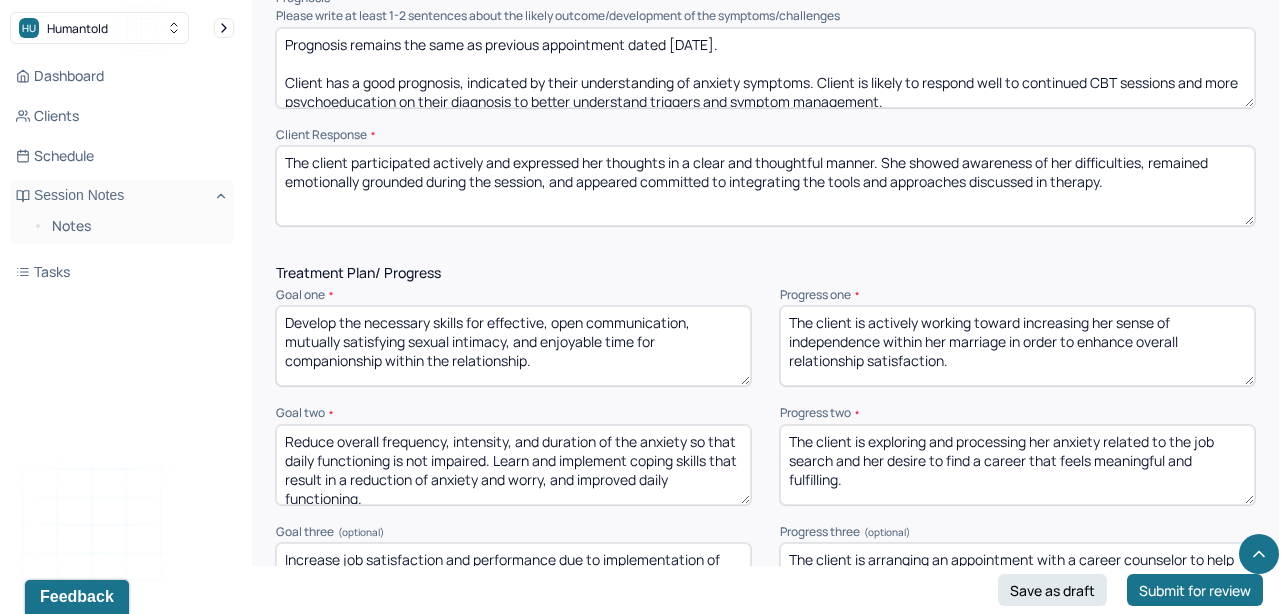 click on "The client is actively working toward increasing her sense of independence within her marriage in order to enhance overall relationship satisfaction." at bounding box center [1017, 346] 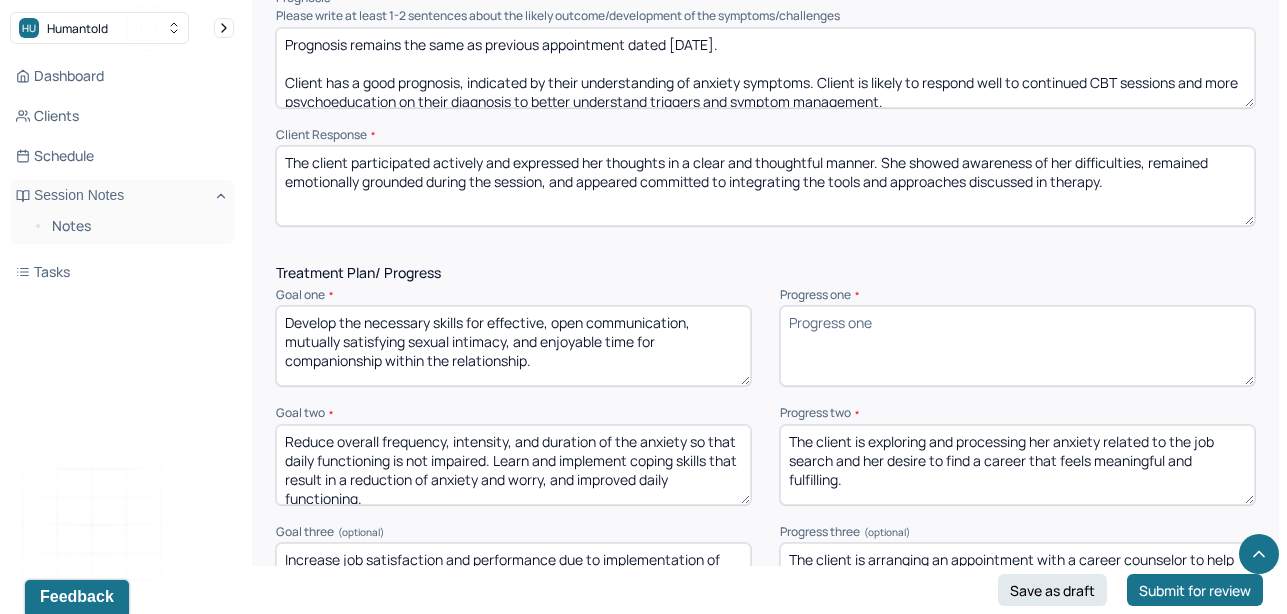 type 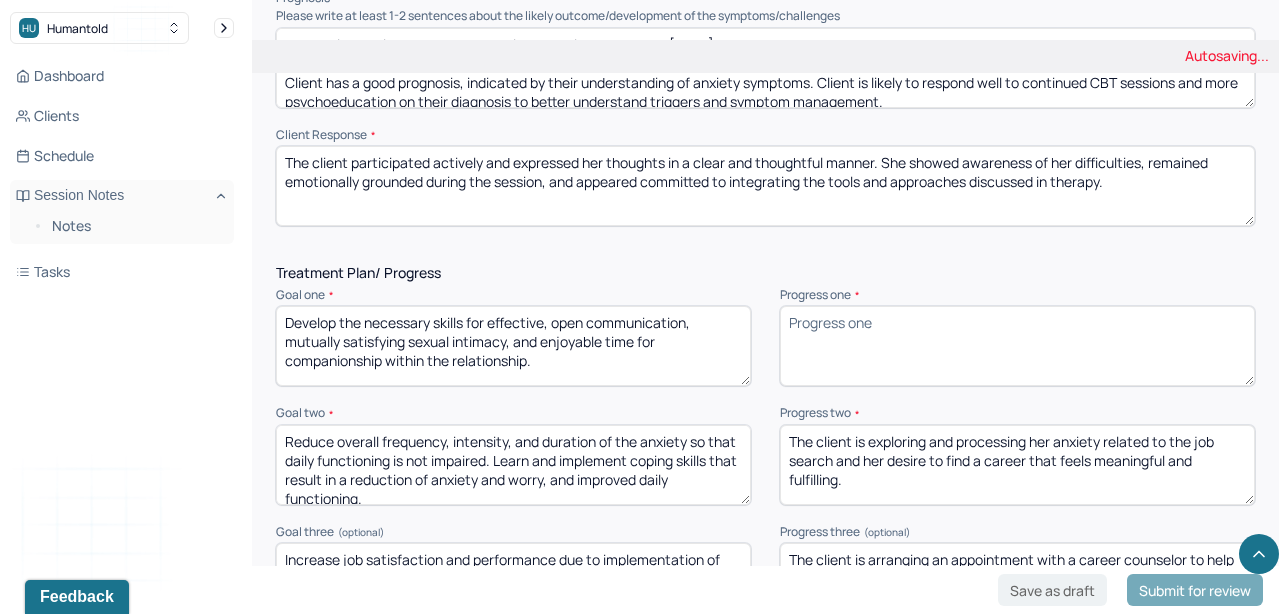 click on "The client is exploring and processing her anxiety related to the job search and her desire to find a career that feels meaningful and fulfilling." at bounding box center (1017, 465) 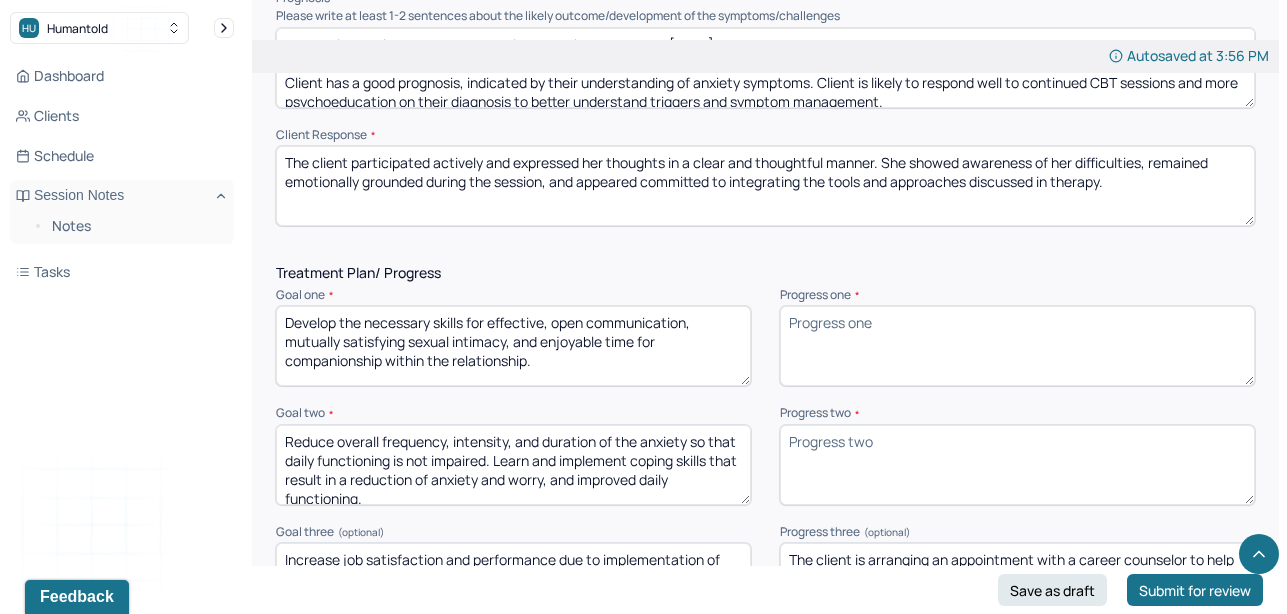 type 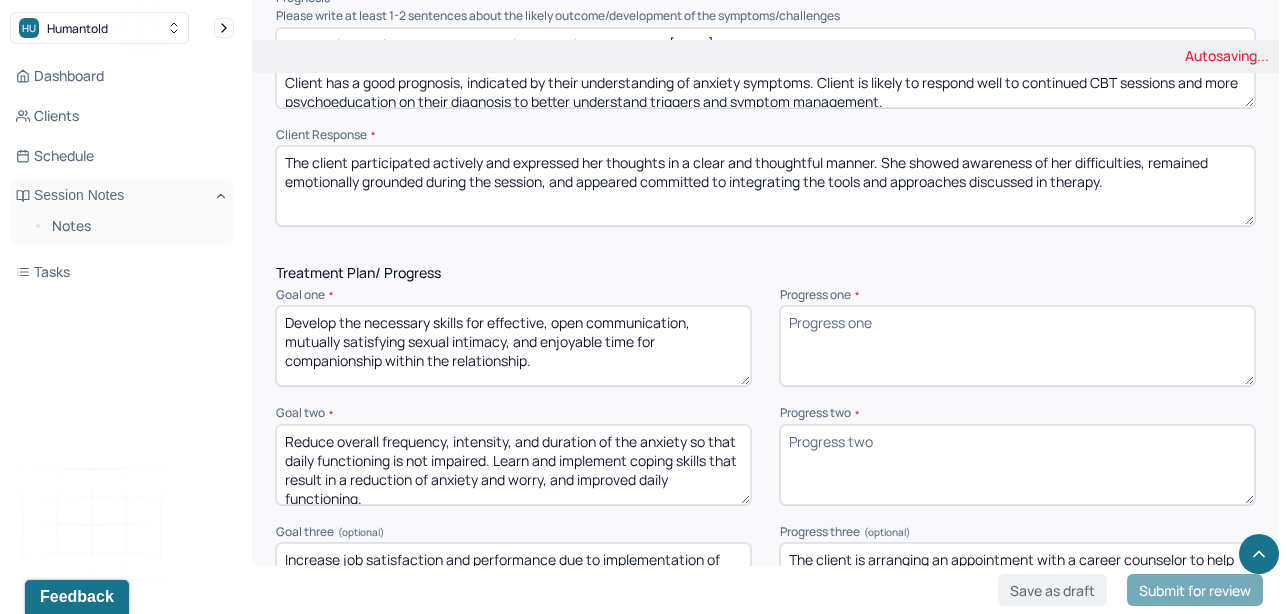 click on "The client is arranging an appointment with a career counselor to help structure her job search and enhance productivity." at bounding box center (1017, 583) 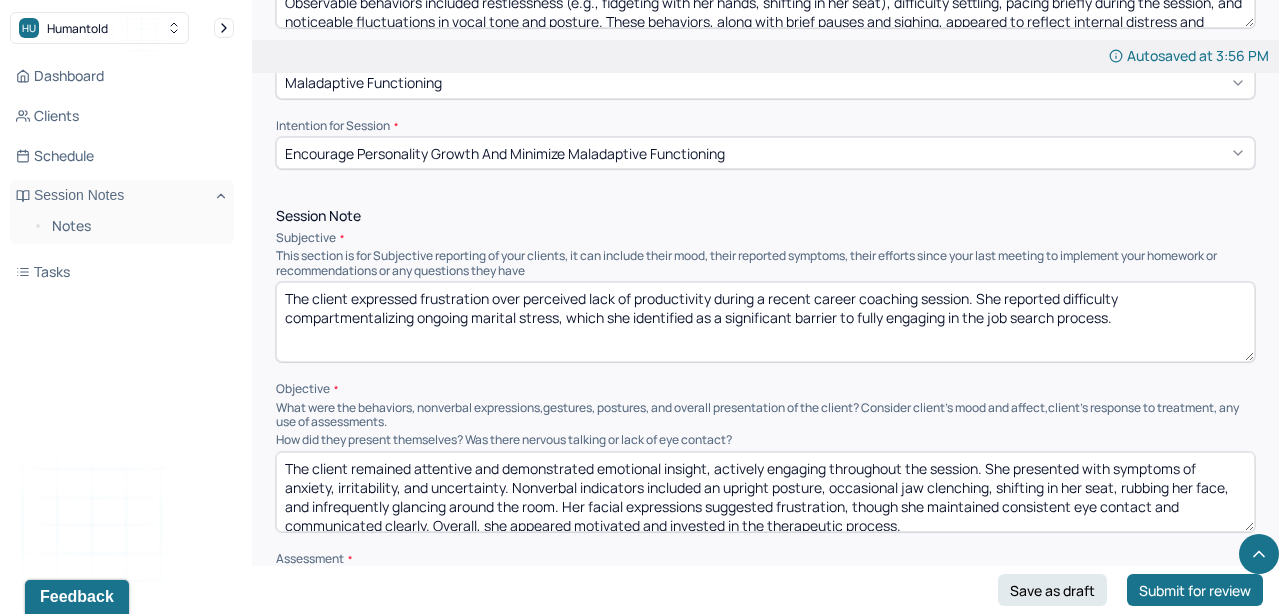 scroll, scrollTop: 0, scrollLeft: 0, axis: both 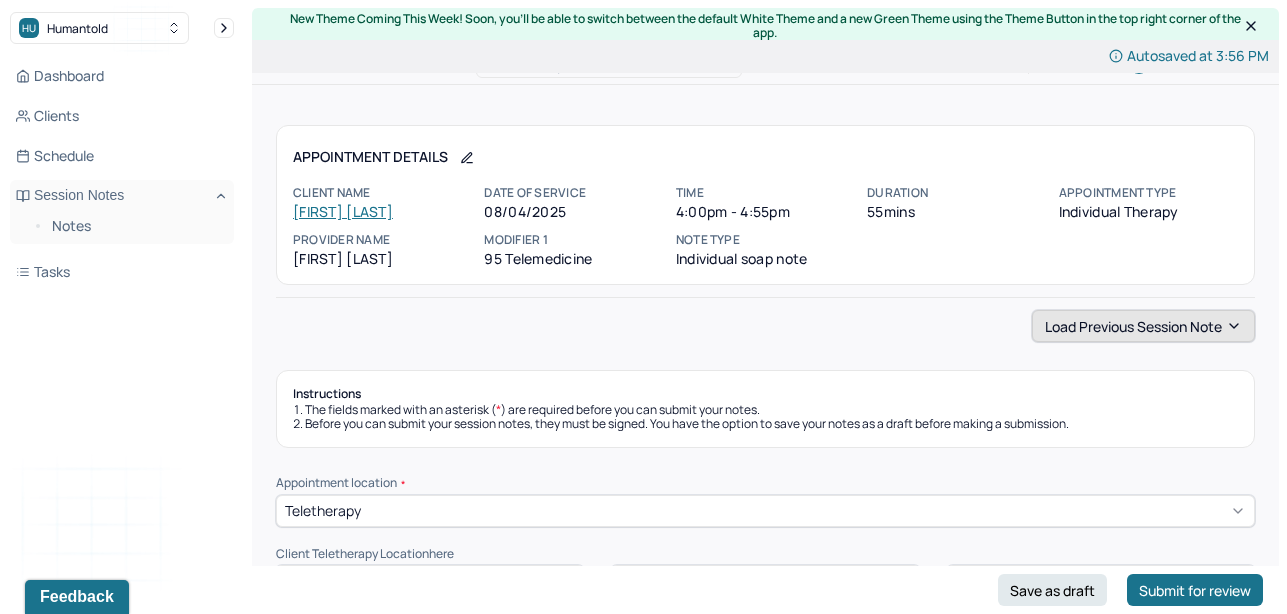 type 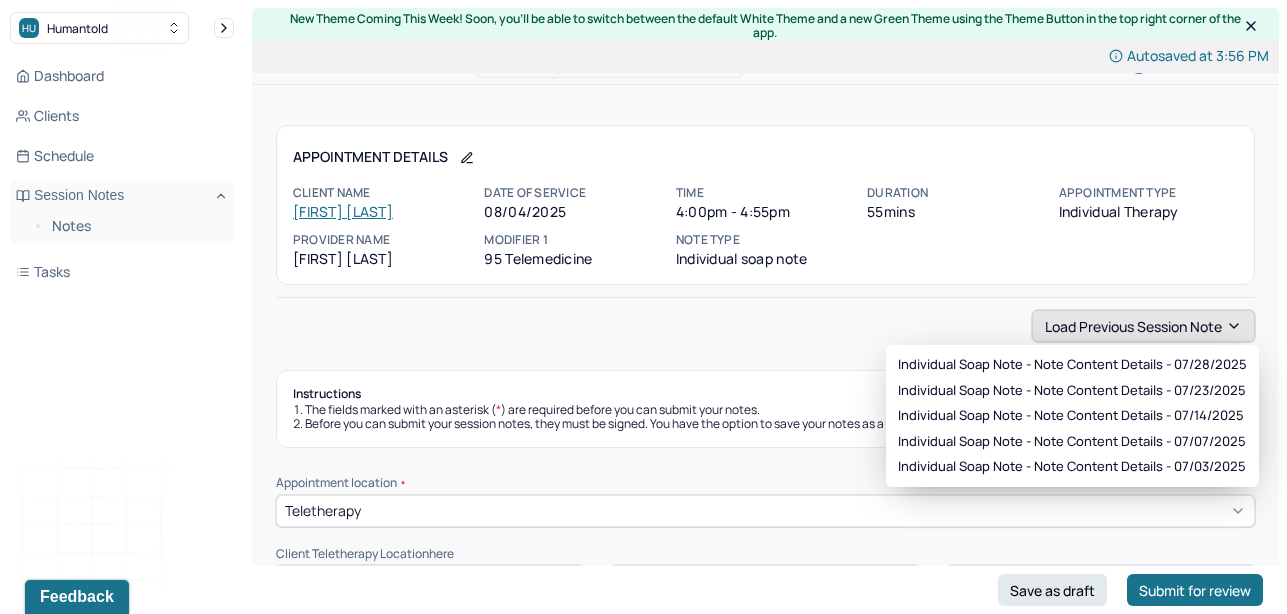 click on "Load previous session note" at bounding box center (1143, 326) 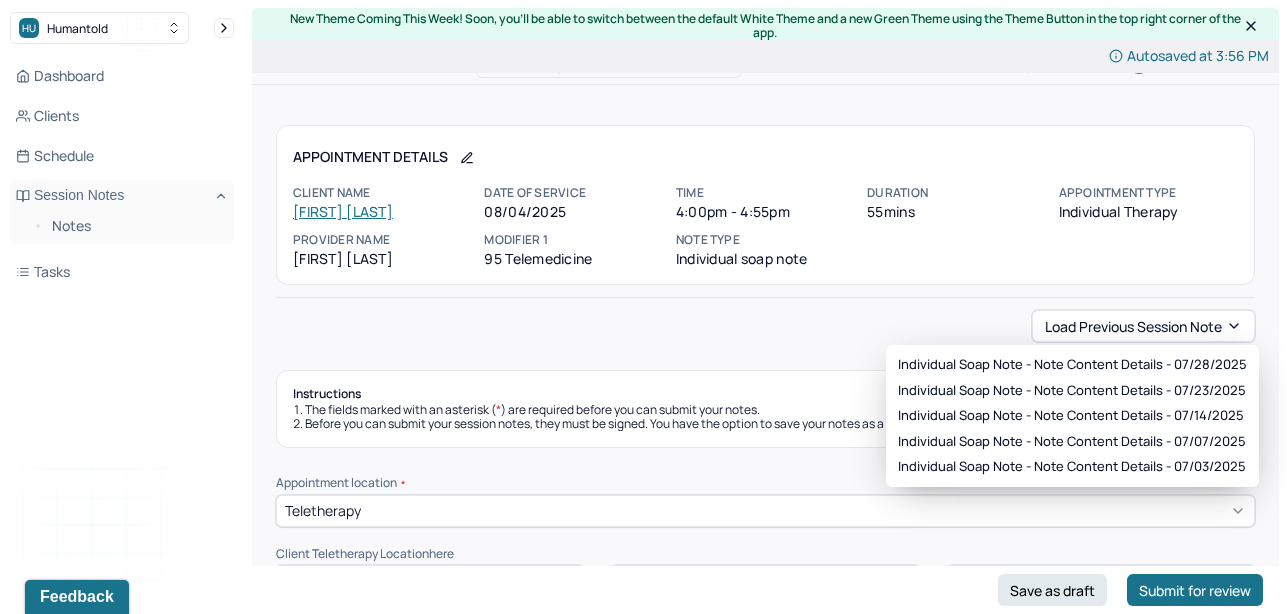 click on "Instructions The fields marked with an asterisk ( * ) are required before you can submit your notes. Before you can submit your session notes, they must be signed. You have the option to save your notes as a draft before making a submission." at bounding box center [765, 409] 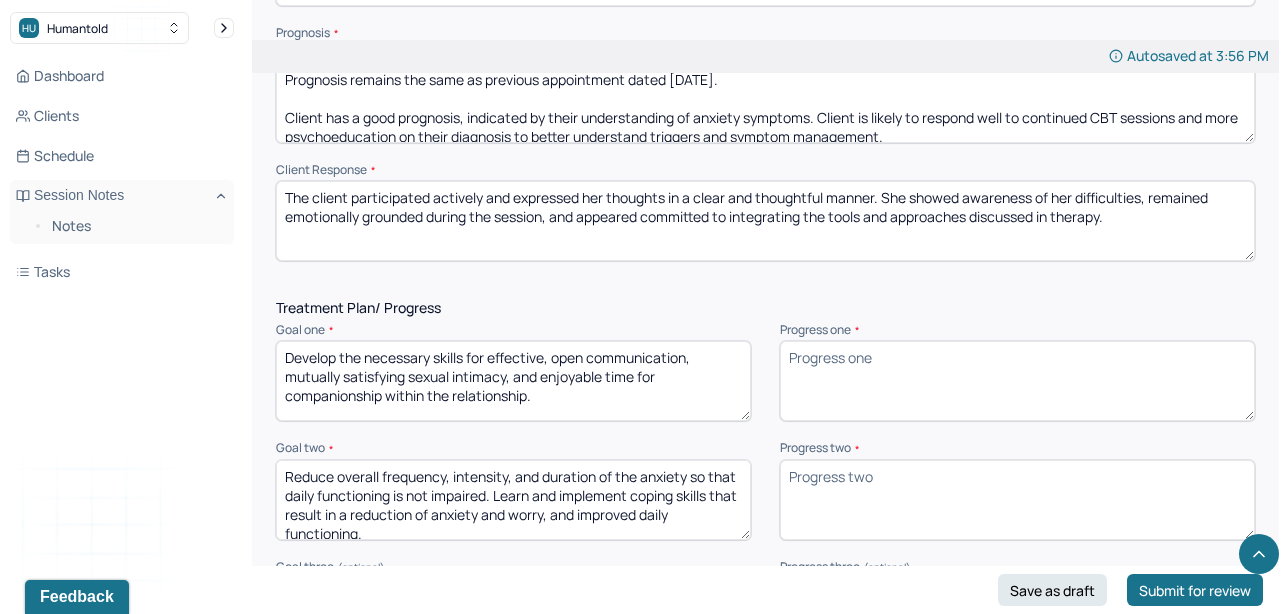 scroll, scrollTop: 2398, scrollLeft: 0, axis: vertical 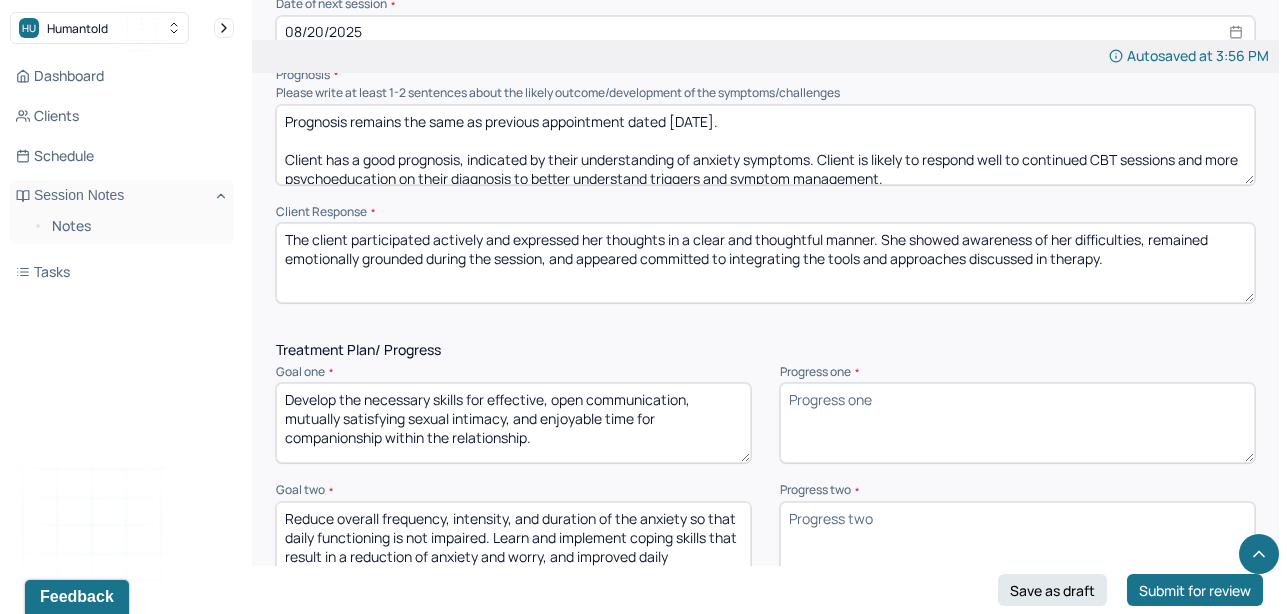 click on "The client participated actively and expressed her thoughts in a clear and thoughtful manner. She showed awareness of her difficulties, remained emotionally grounded during the session, and appeared committed to integrating the tools and approaches discussed in therapy." at bounding box center [765, 263] 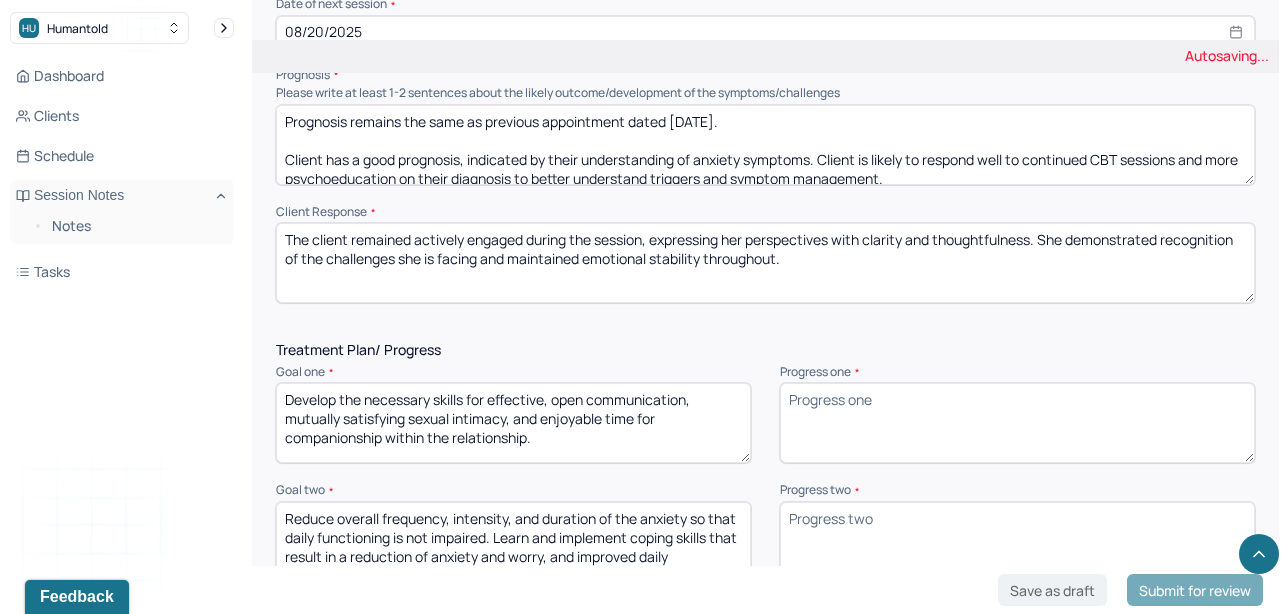 type on "The client remained actively engaged during the session, expressing her perspectives with clarity and thoughtfulness. She demonstrated recognition of the challenges she is facing and maintained emotional stability throughout." 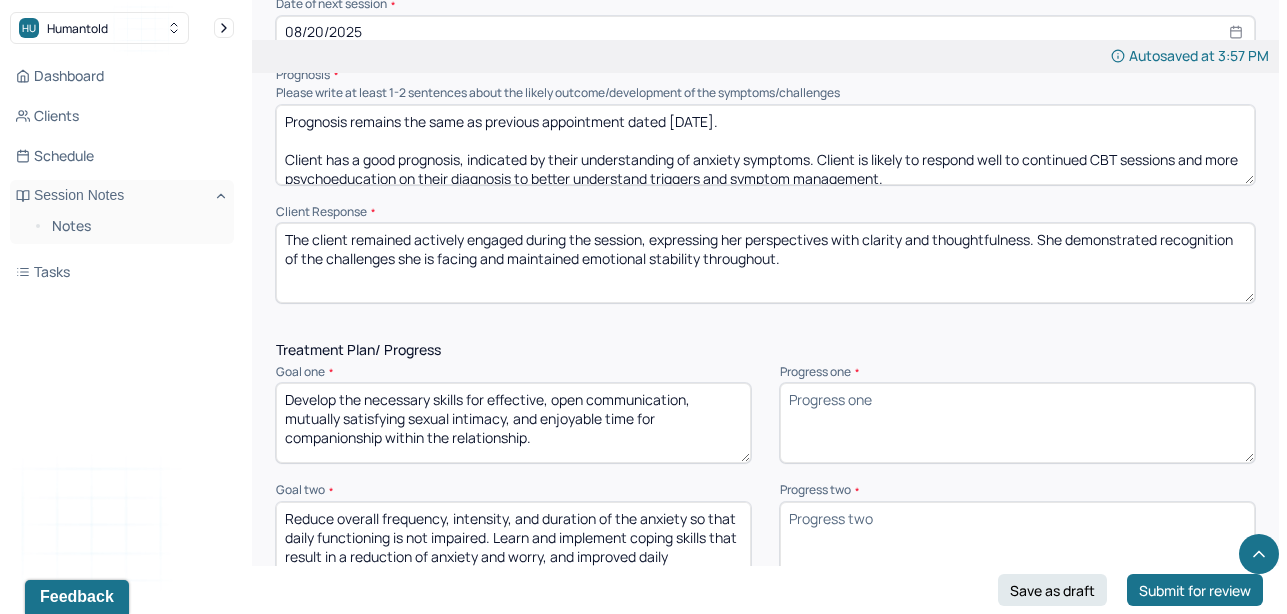 click on "Progress one *" at bounding box center [1017, 423] 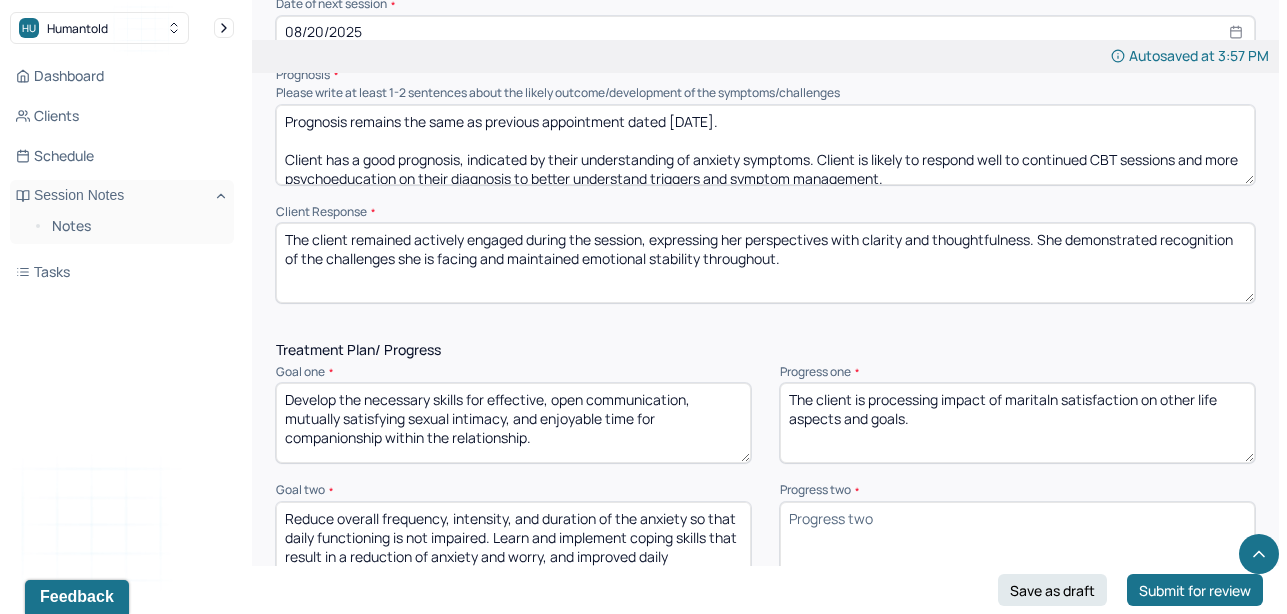 drag, startPoint x: 972, startPoint y: 411, endPoint x: 581, endPoint y: 271, distance: 415.30832 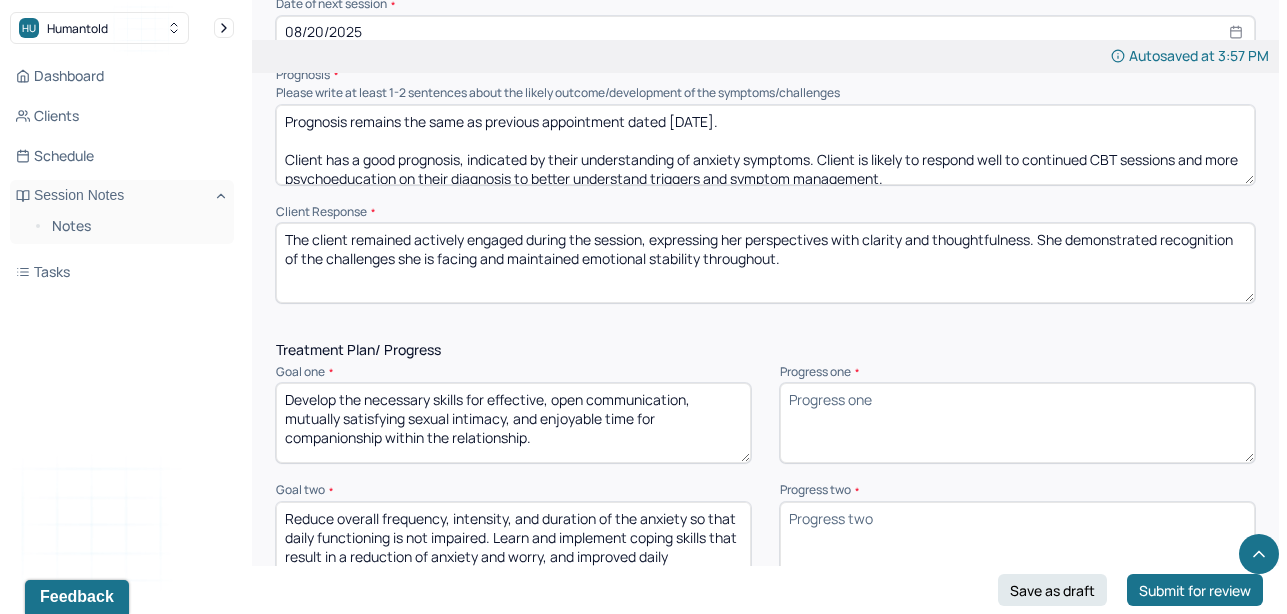 paste on "The client is exploring how satisfaction within her marriage is influencing other areas of her life, including personal goals and overall well-being." 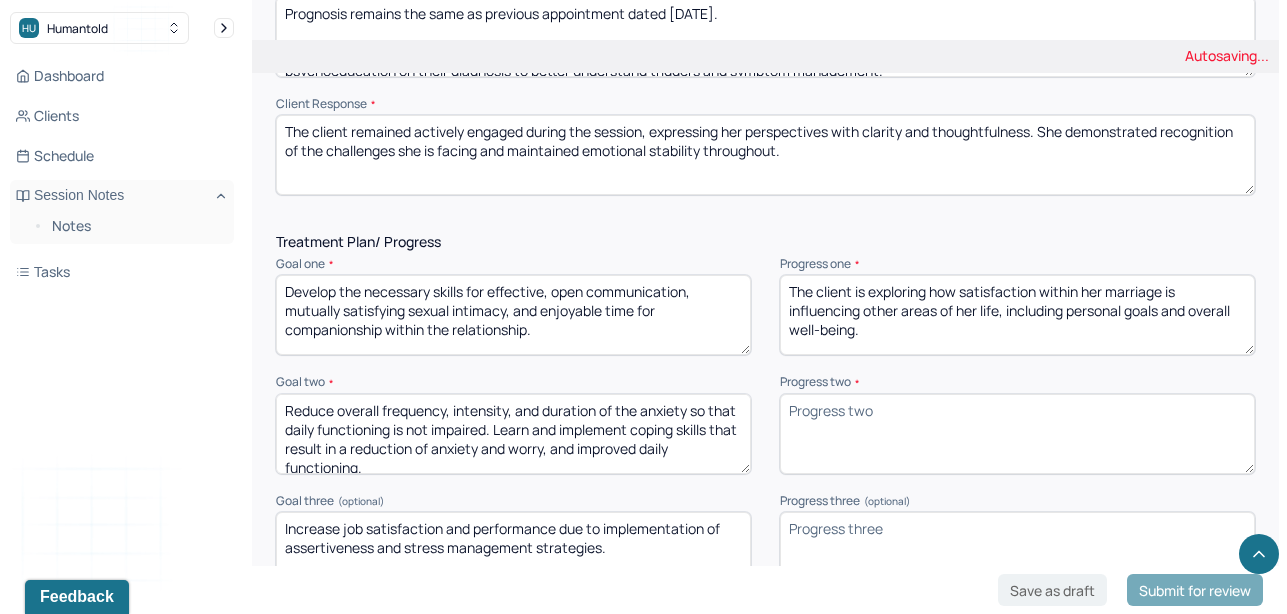 scroll, scrollTop: 2564, scrollLeft: 0, axis: vertical 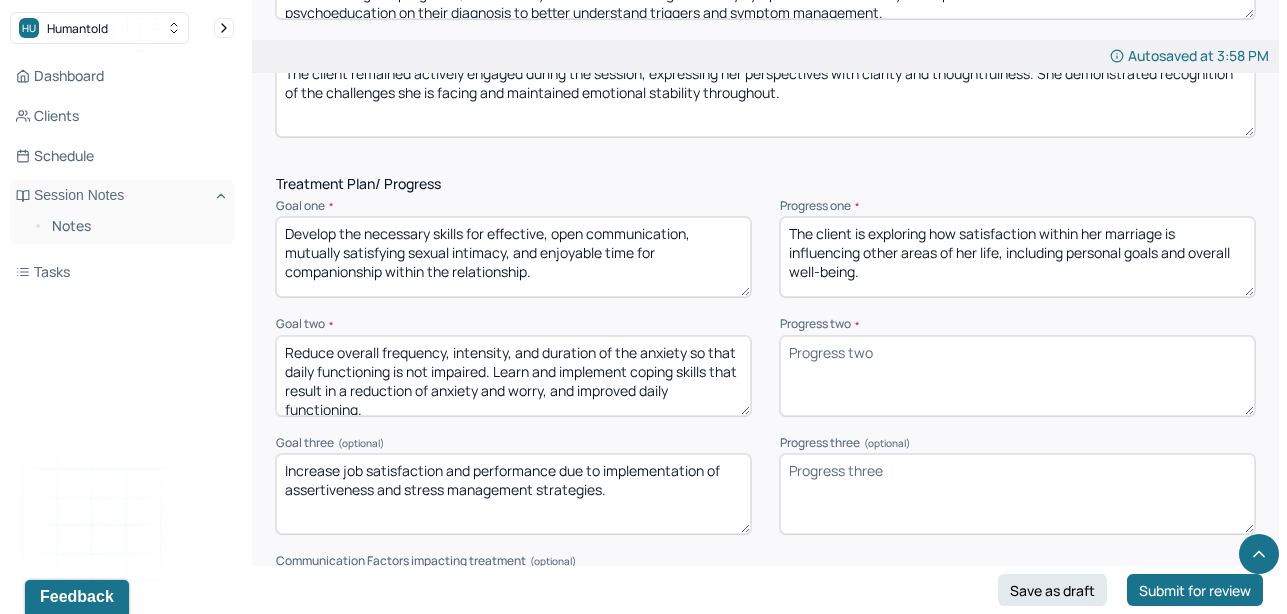 type on "The client is exploring how satisfaction within her marriage is influencing other areas of her life, including personal goals and overall well-being." 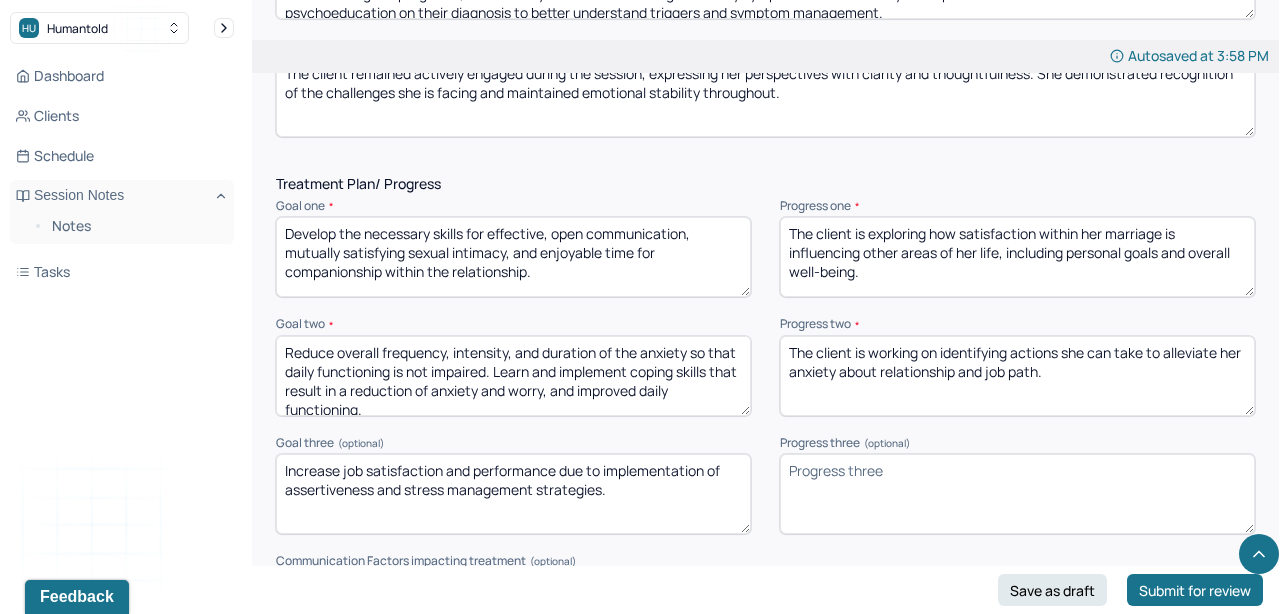 drag, startPoint x: 1108, startPoint y: 382, endPoint x: 726, endPoint y: 242, distance: 406.8464 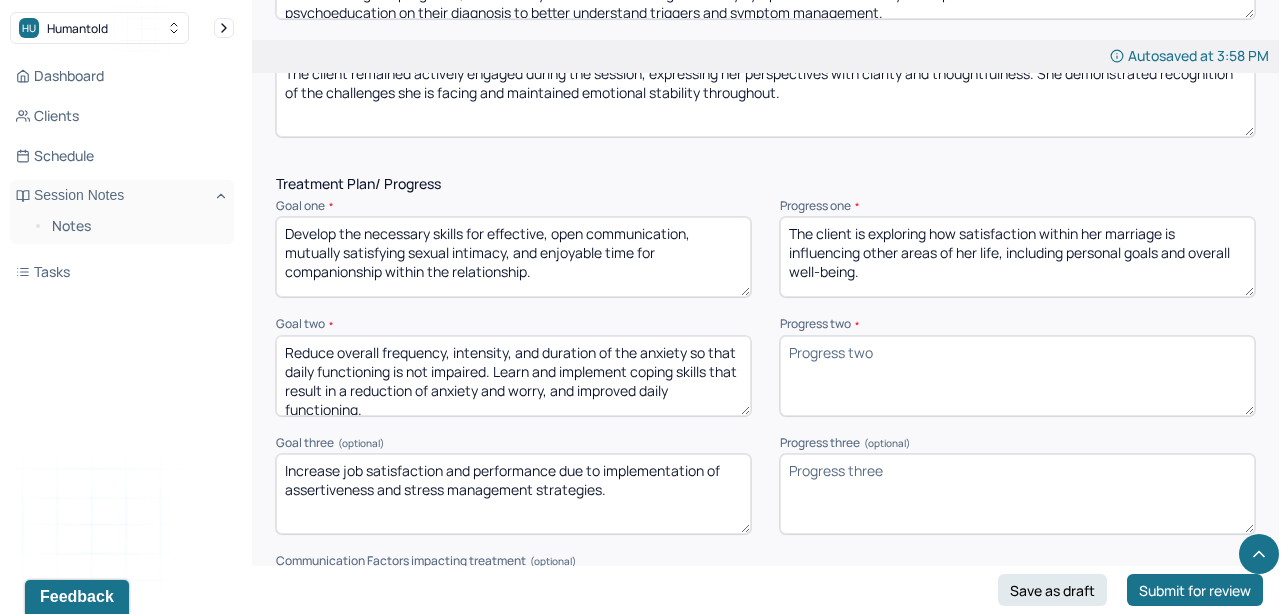 paste on "The client is working to identify practical steps she can take to reduce her anxiety related to both her romantic relationship and career direction." 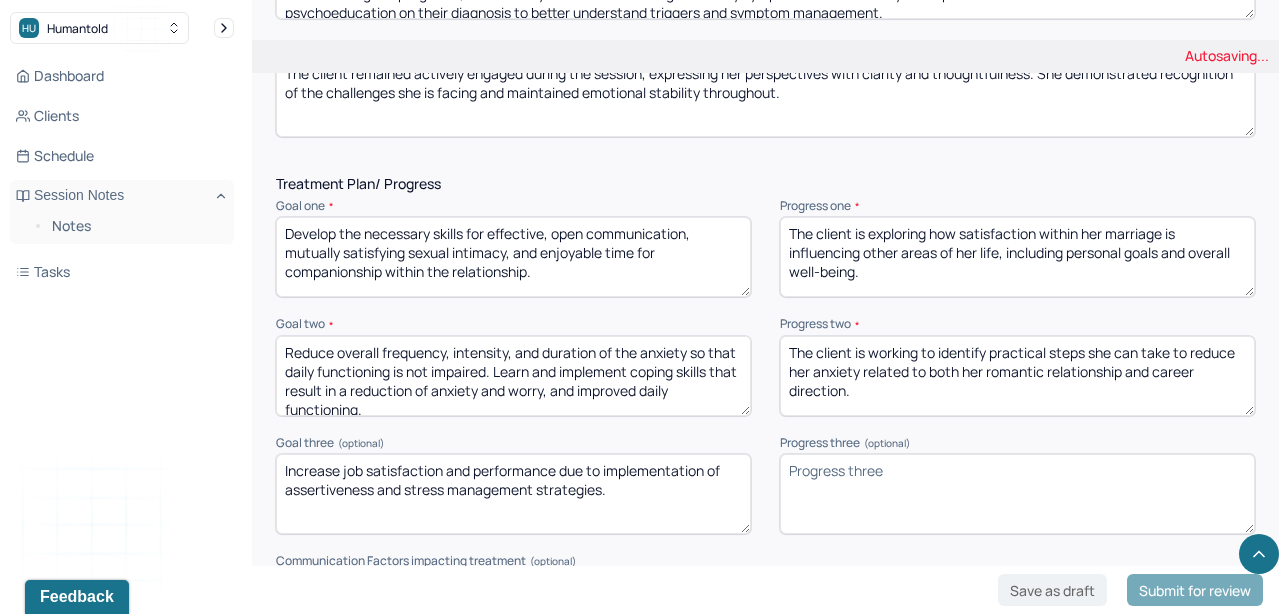 type on "The client is working to identify practical steps she can take to reduce her anxiety related to both her romantic relationship and career direction." 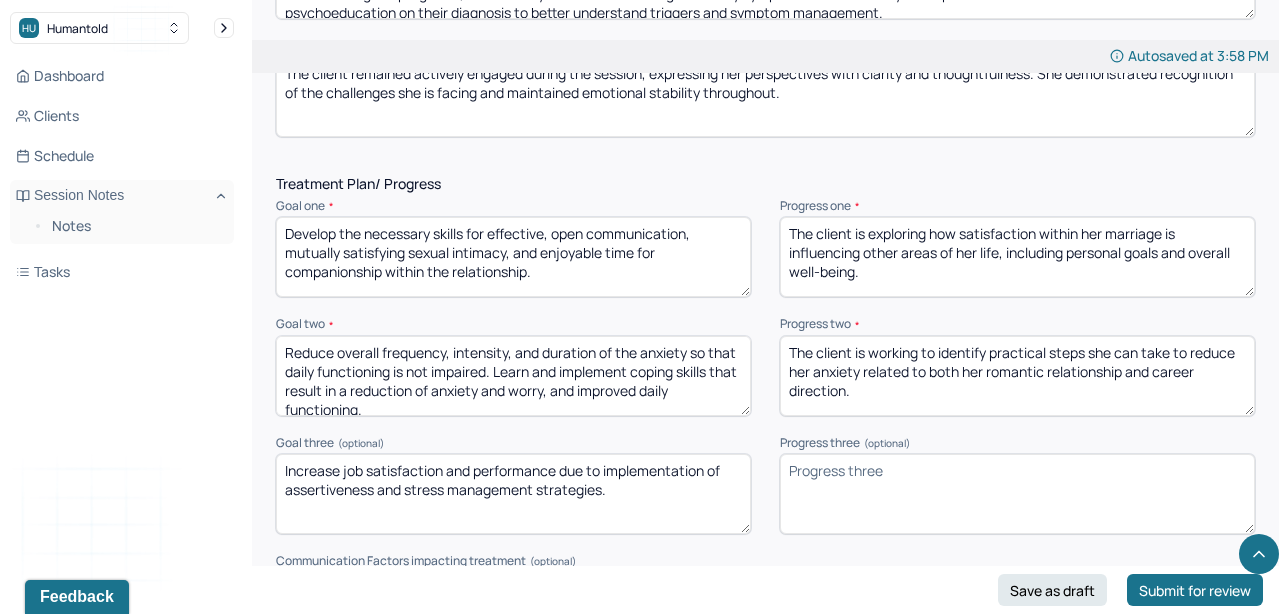 click on "Progress three (optional)" at bounding box center (1017, 494) 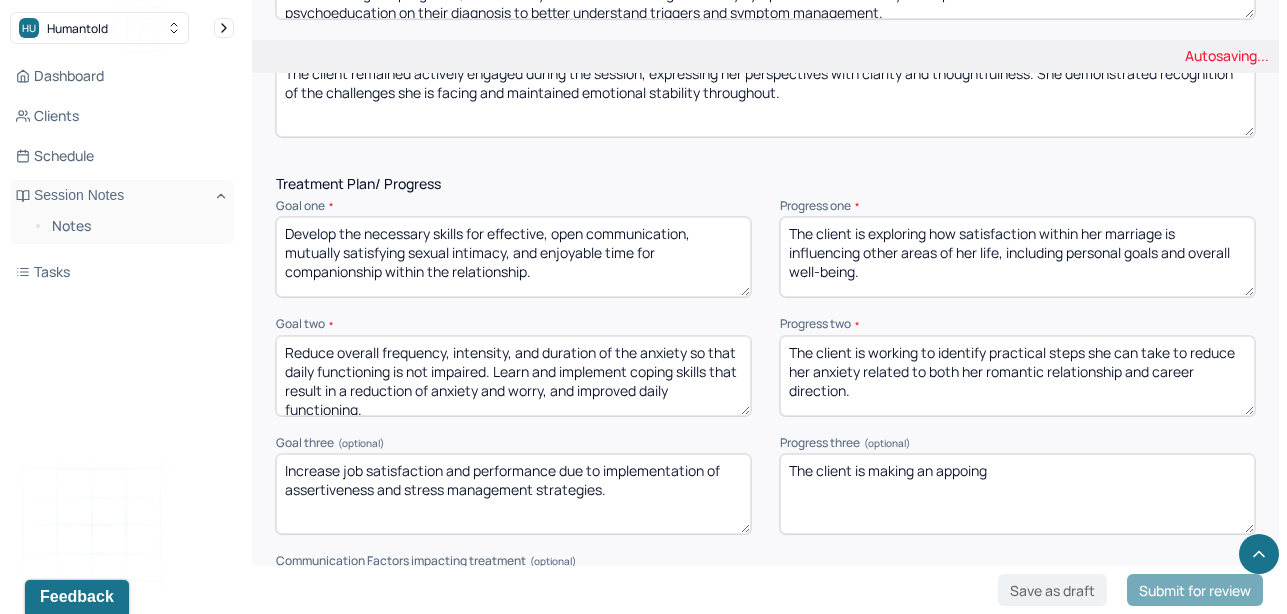 click on "The client is making an appoing" at bounding box center [1017, 494] 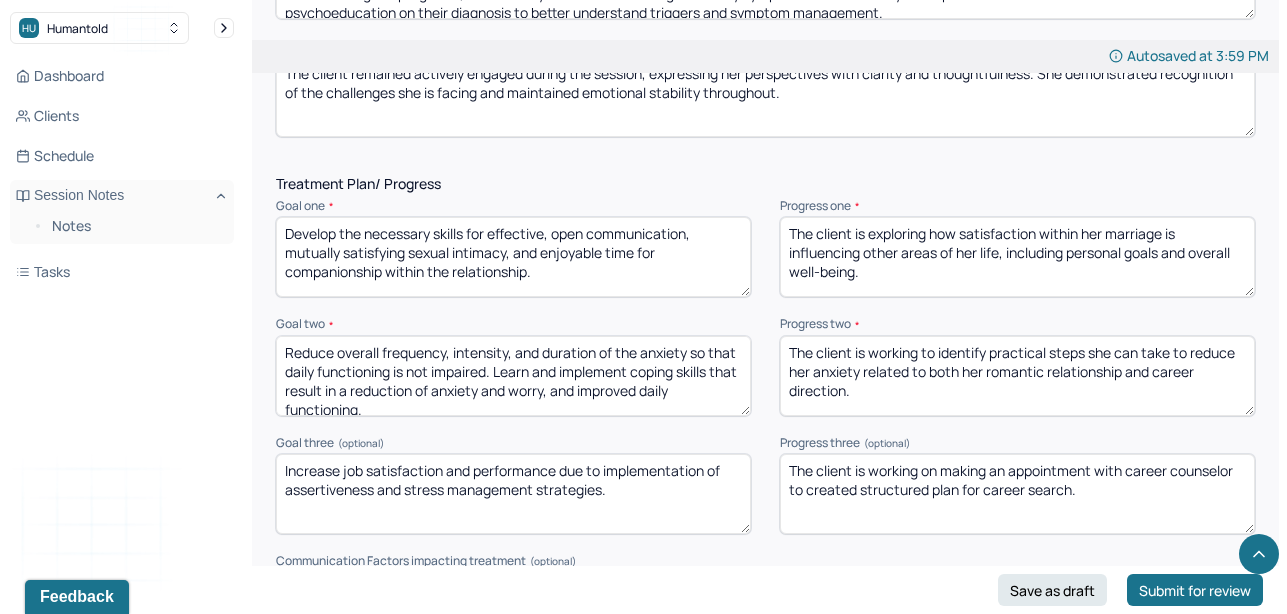 drag, startPoint x: 1152, startPoint y: 492, endPoint x: 675, endPoint y: 414, distance: 483.3353 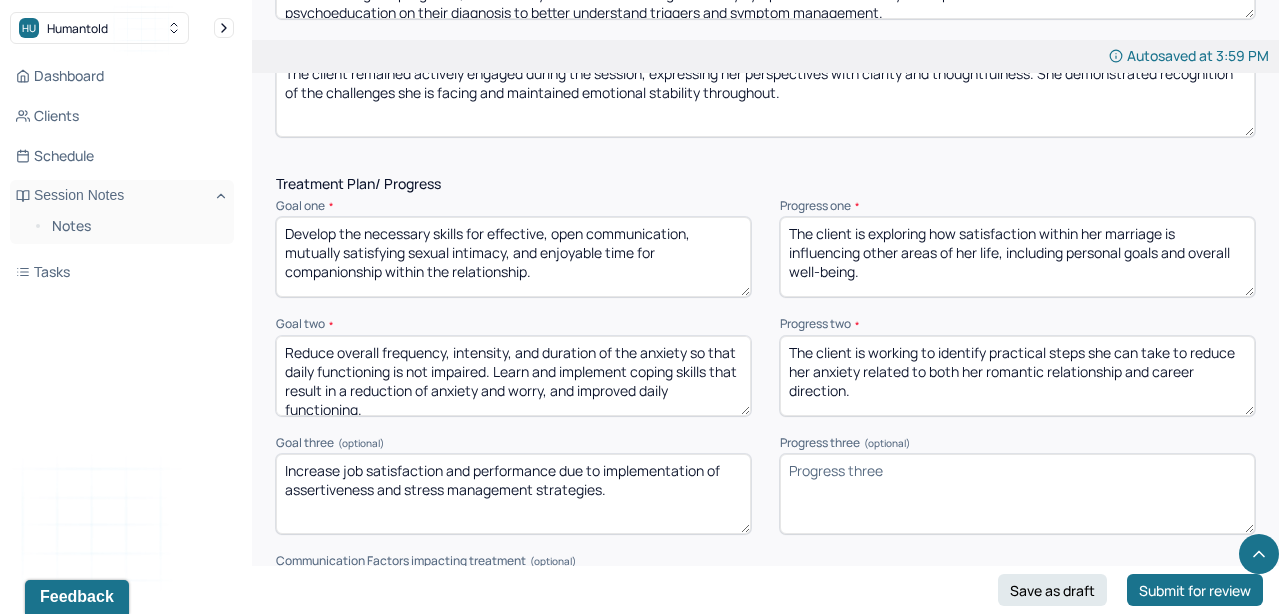 paste on "The client is taking steps to schedule an appointment with a career counselor in order to develop a more structured plan for her job search." 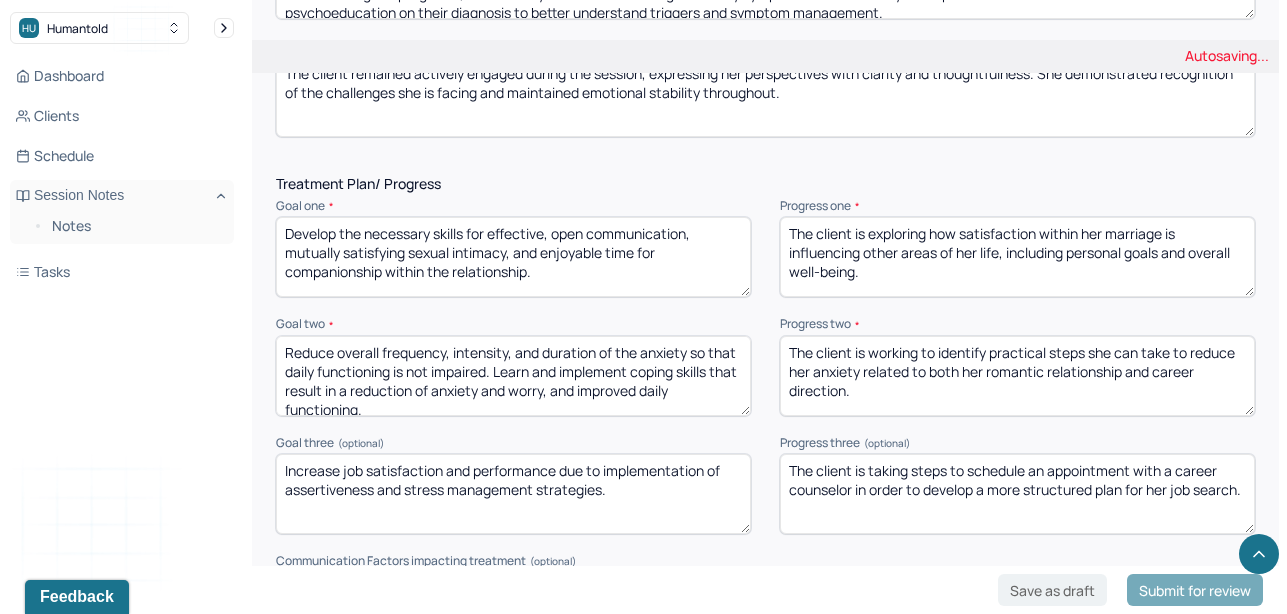 scroll, scrollTop: 3027, scrollLeft: 0, axis: vertical 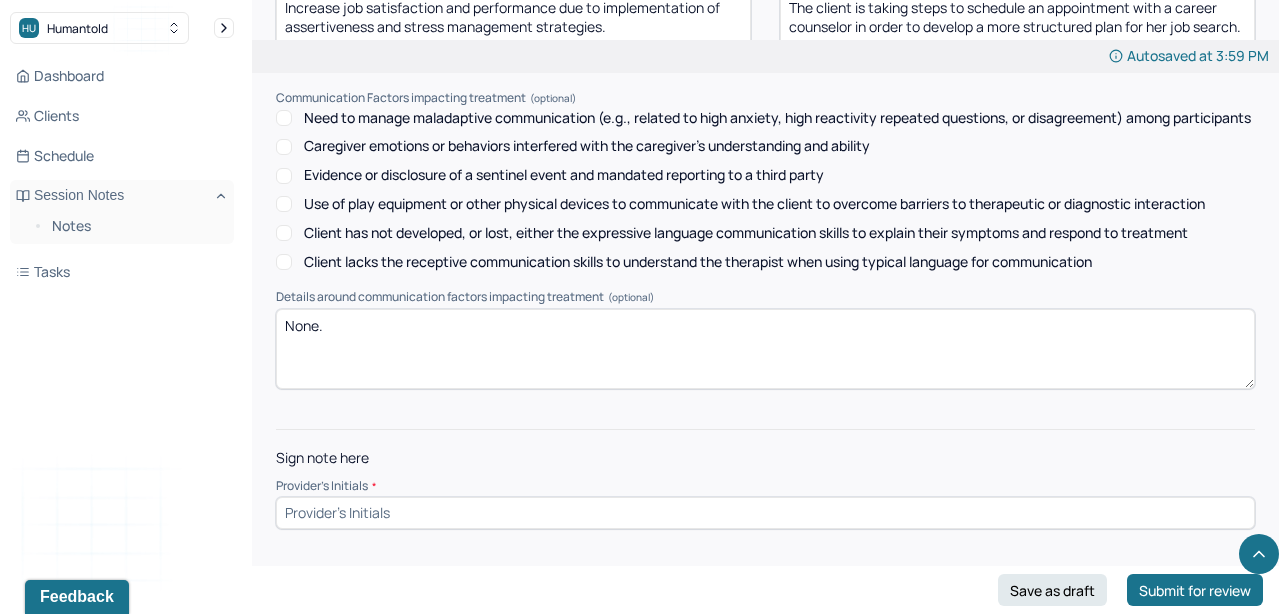 type on "The client is taking steps to schedule an appointment with a career counselor in order to develop a more structured plan for her job search." 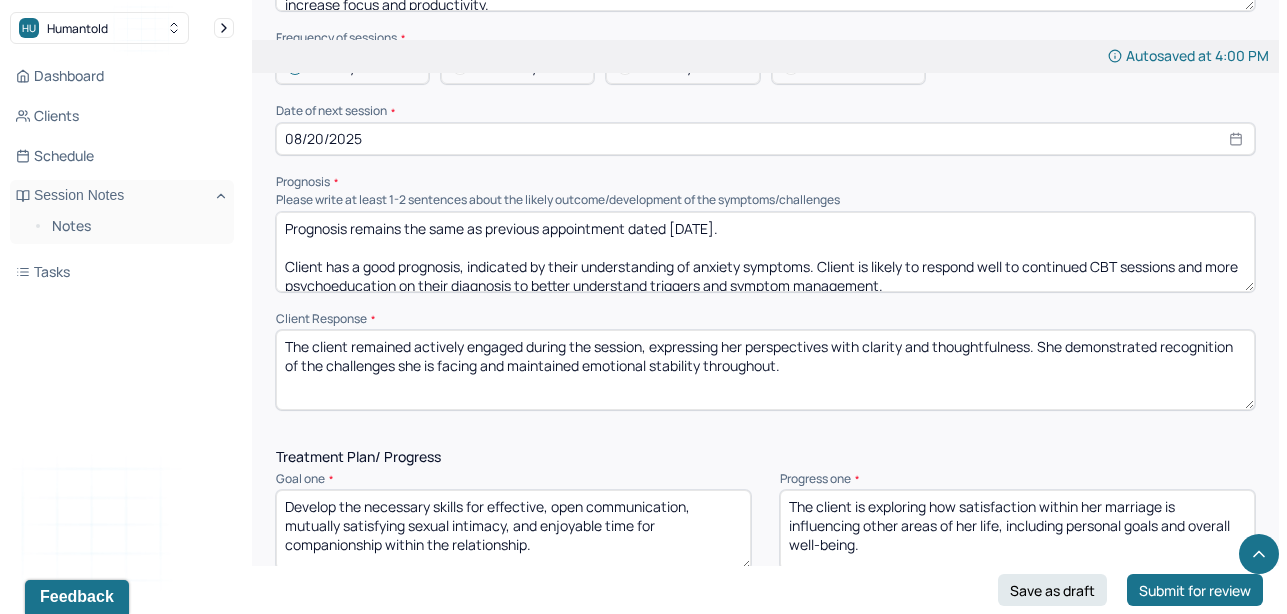 scroll, scrollTop: 2411, scrollLeft: 0, axis: vertical 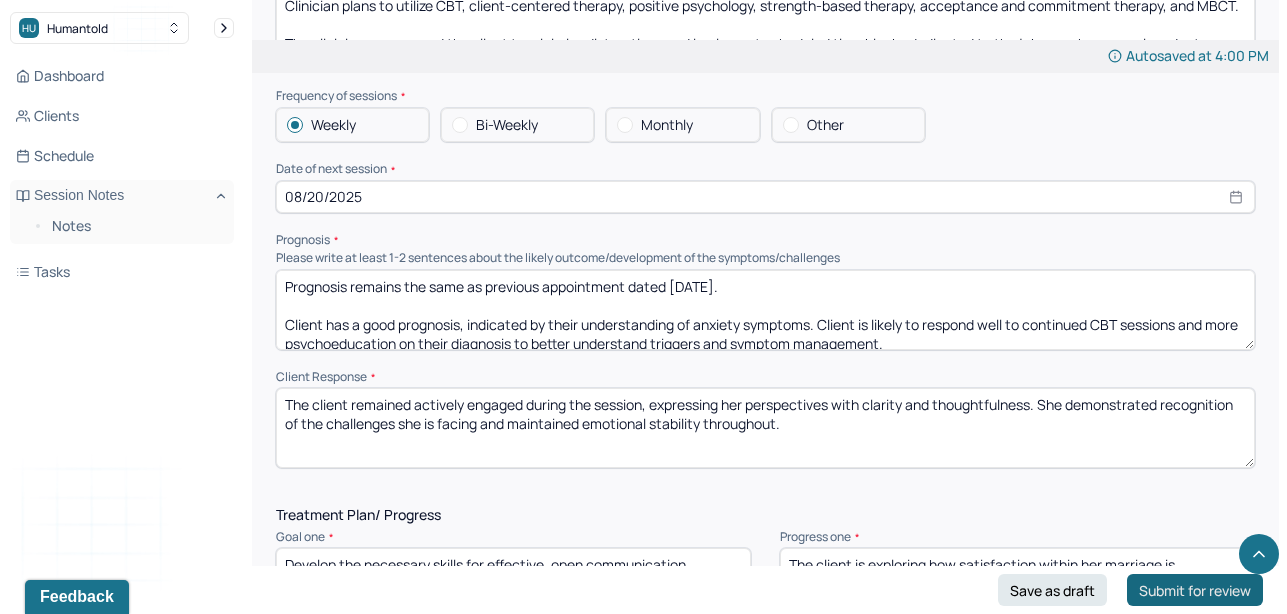 type on "ALK" 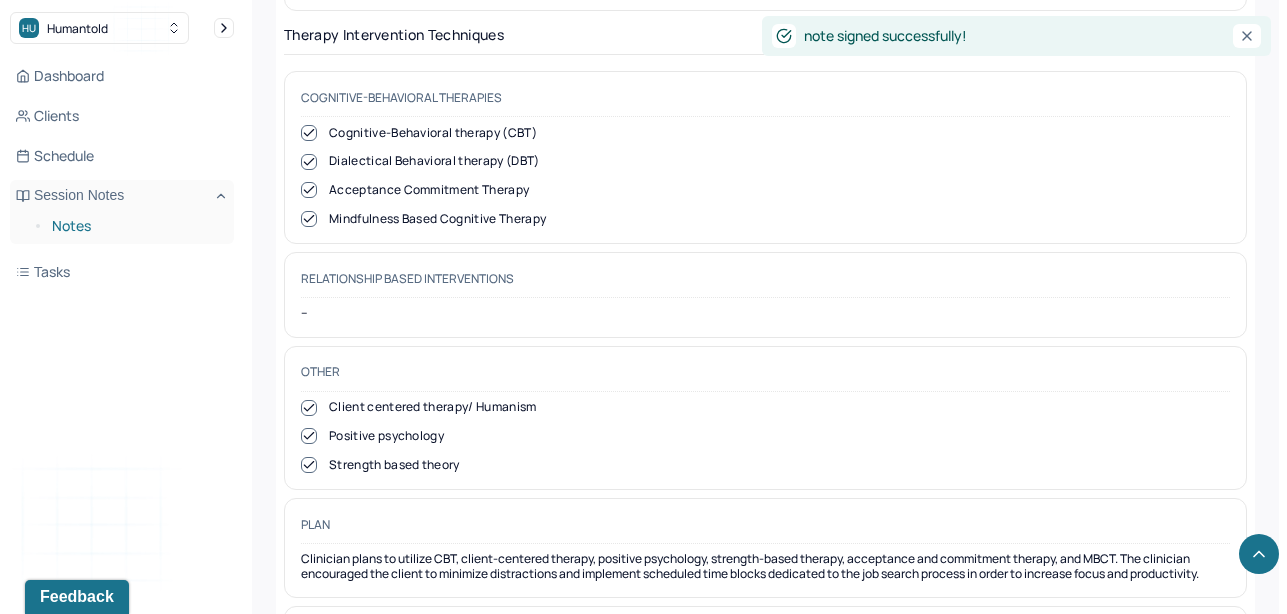 click on "Notes" at bounding box center [135, 226] 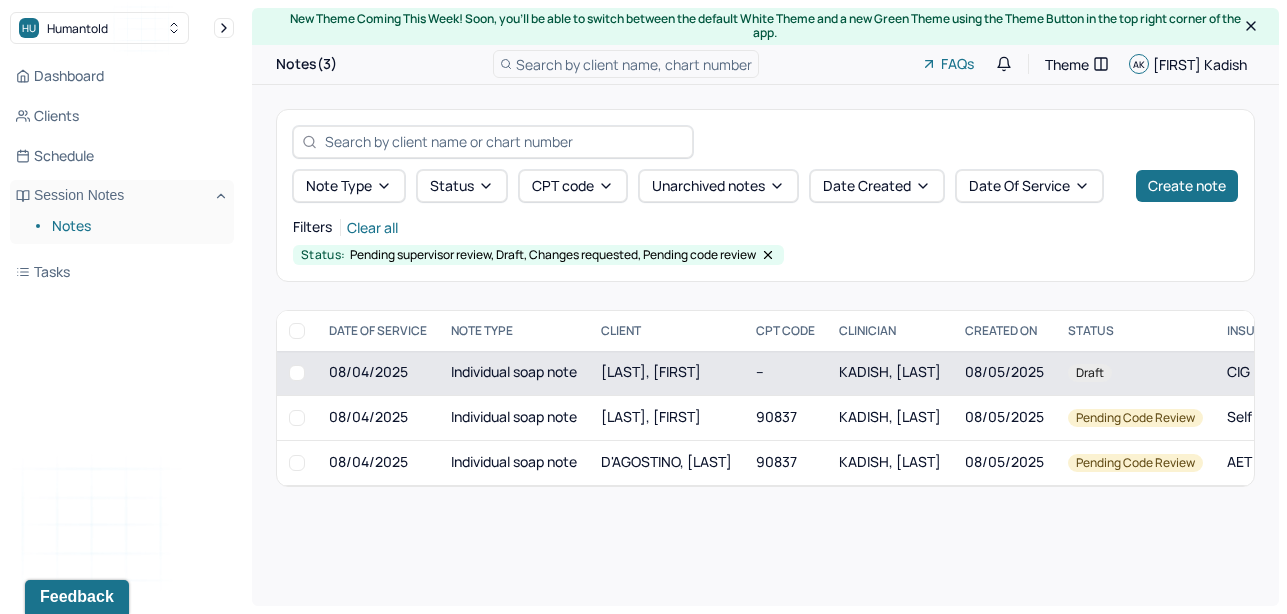 click on "Individual soap note" at bounding box center [514, 373] 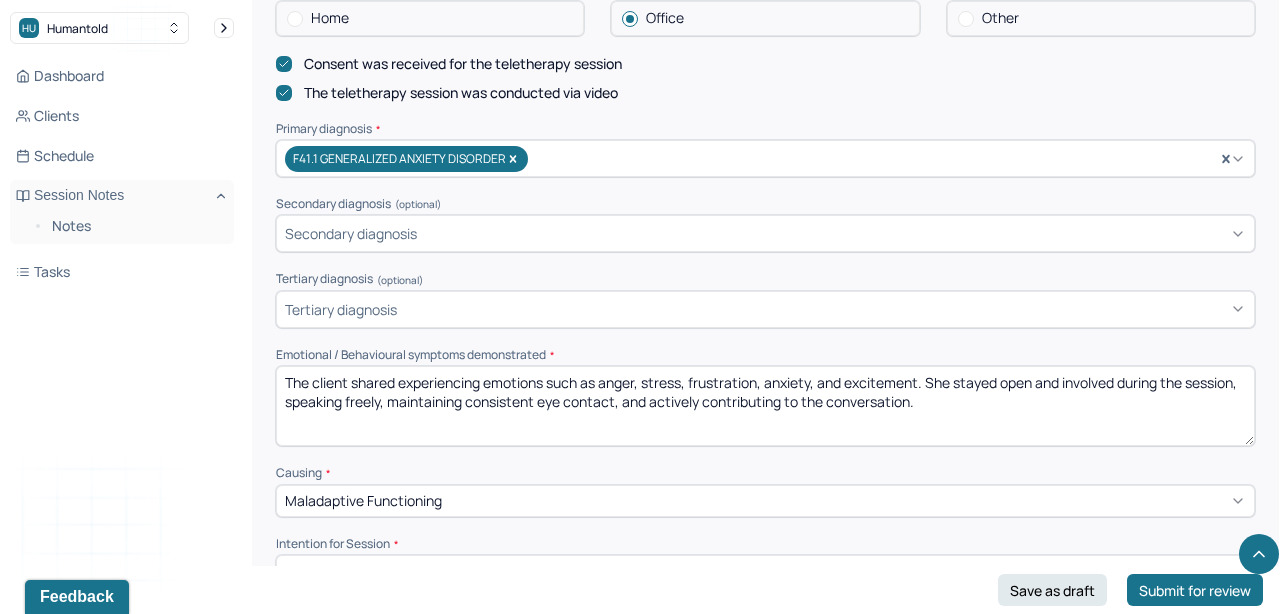 scroll, scrollTop: 684, scrollLeft: 0, axis: vertical 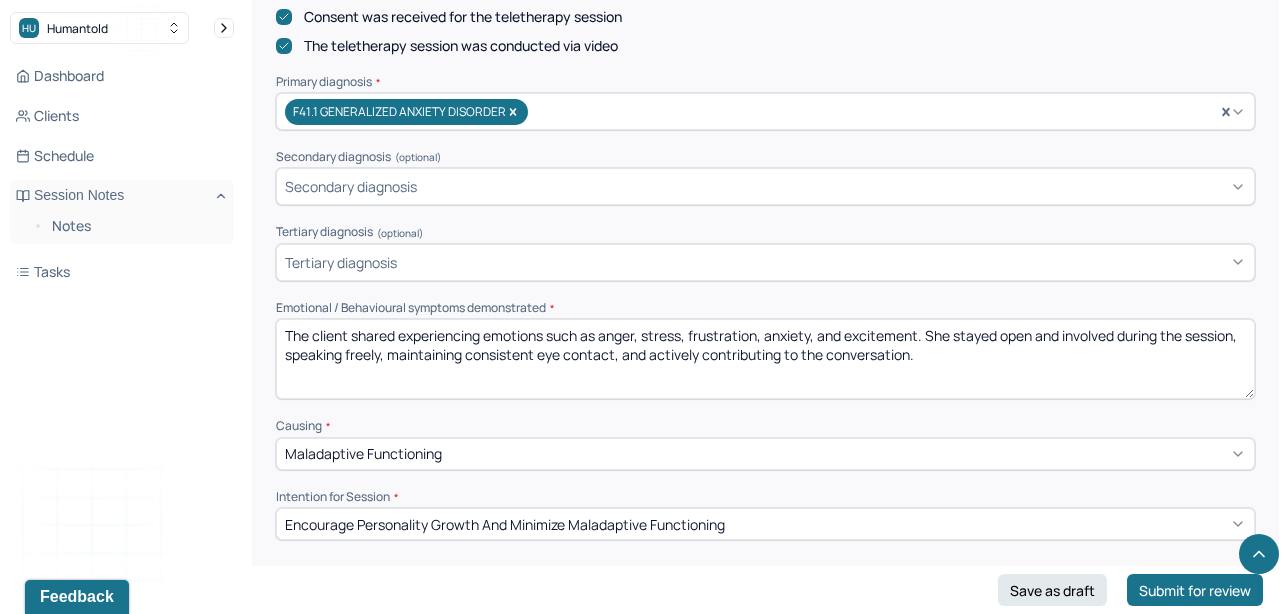 click on "The client shared experiencing emotions such as anger, stress, frustration, anxiety, and excitement. She stayed open and involved during the session, speaking freely, maintaining consistent eye contact, and actively contributing to the conversation." at bounding box center [765, 359] 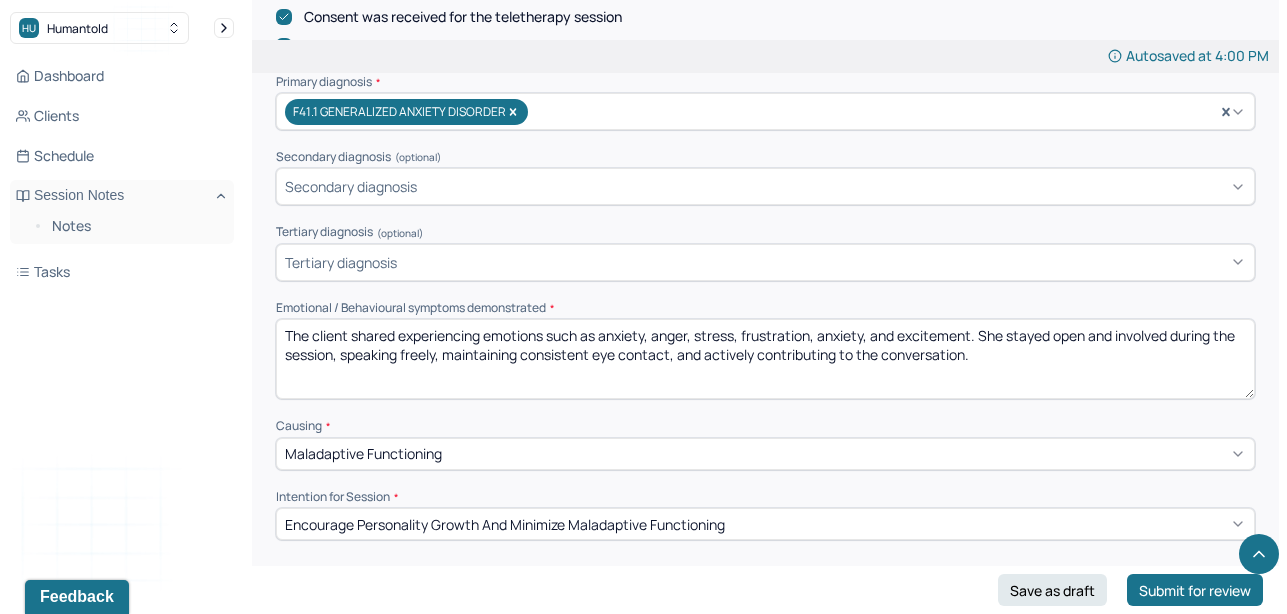click on "The client shared experiencing emotions such as anxiety, anger, stress, frustration, anxiety, and excitement. She stayed open and involved during the session, speaking freely, maintaining consistent eye contact, and actively contributing to the conversation." at bounding box center (765, 359) 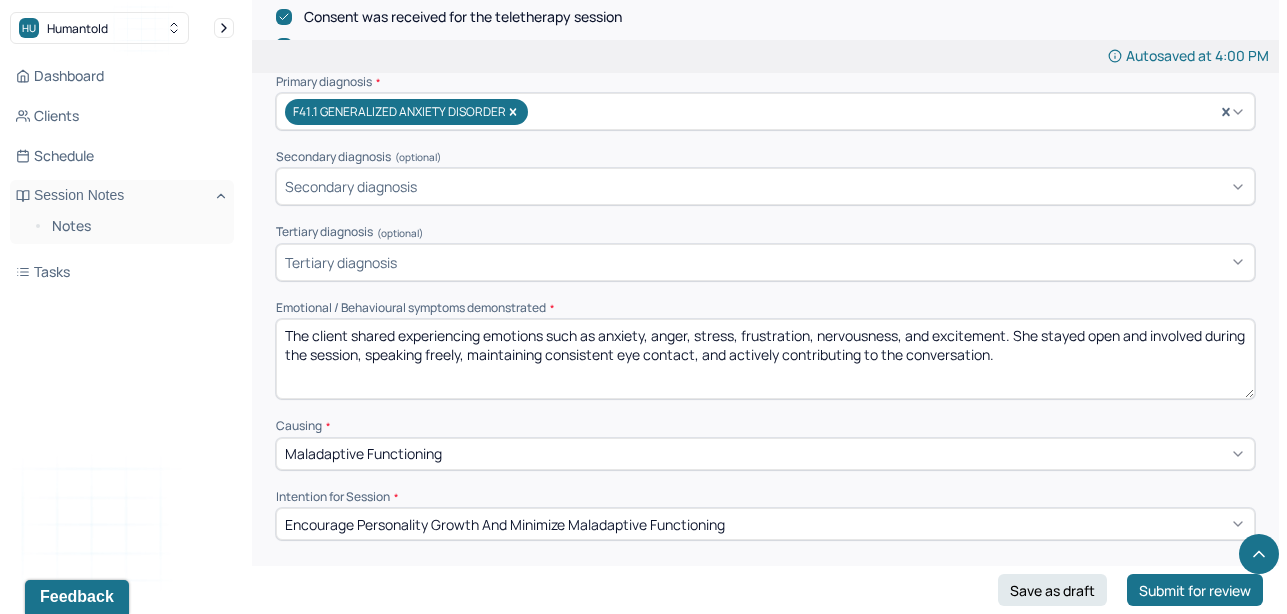 drag, startPoint x: 1011, startPoint y: 333, endPoint x: 910, endPoint y: 329, distance: 101.07918 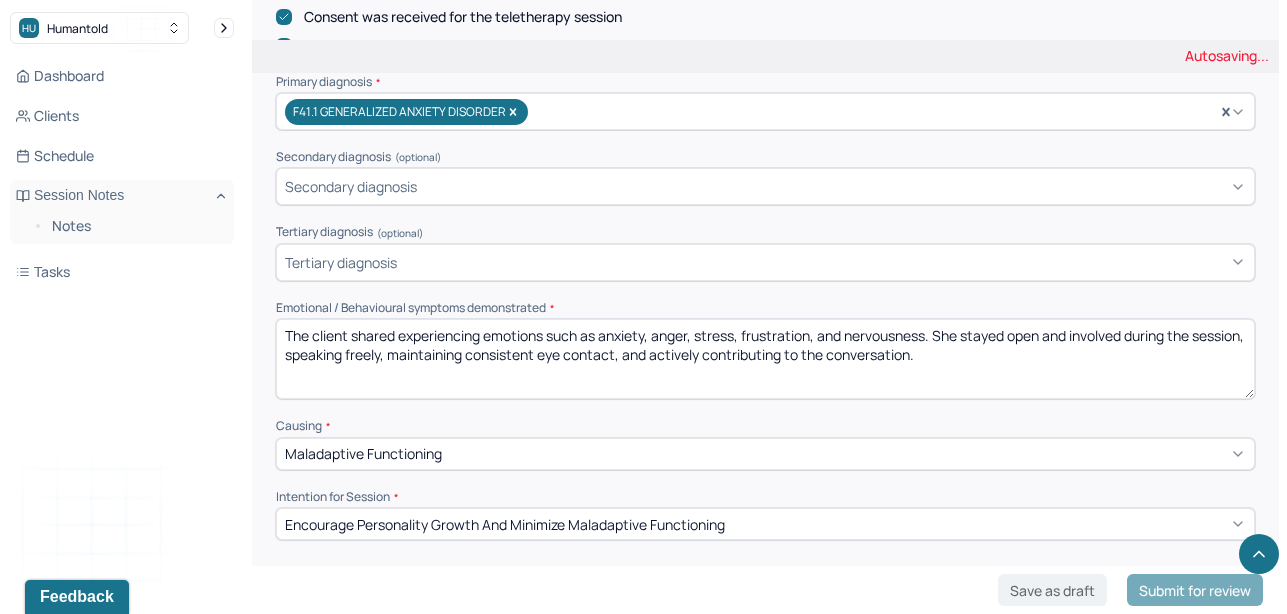 type on "The client shared experiencing emotions such as anxiety, anger, stress, frustration, and nervousness. She stayed open and involved during the session, speaking freely, maintaining consistent eye contact, and actively contributing to the conversation." 